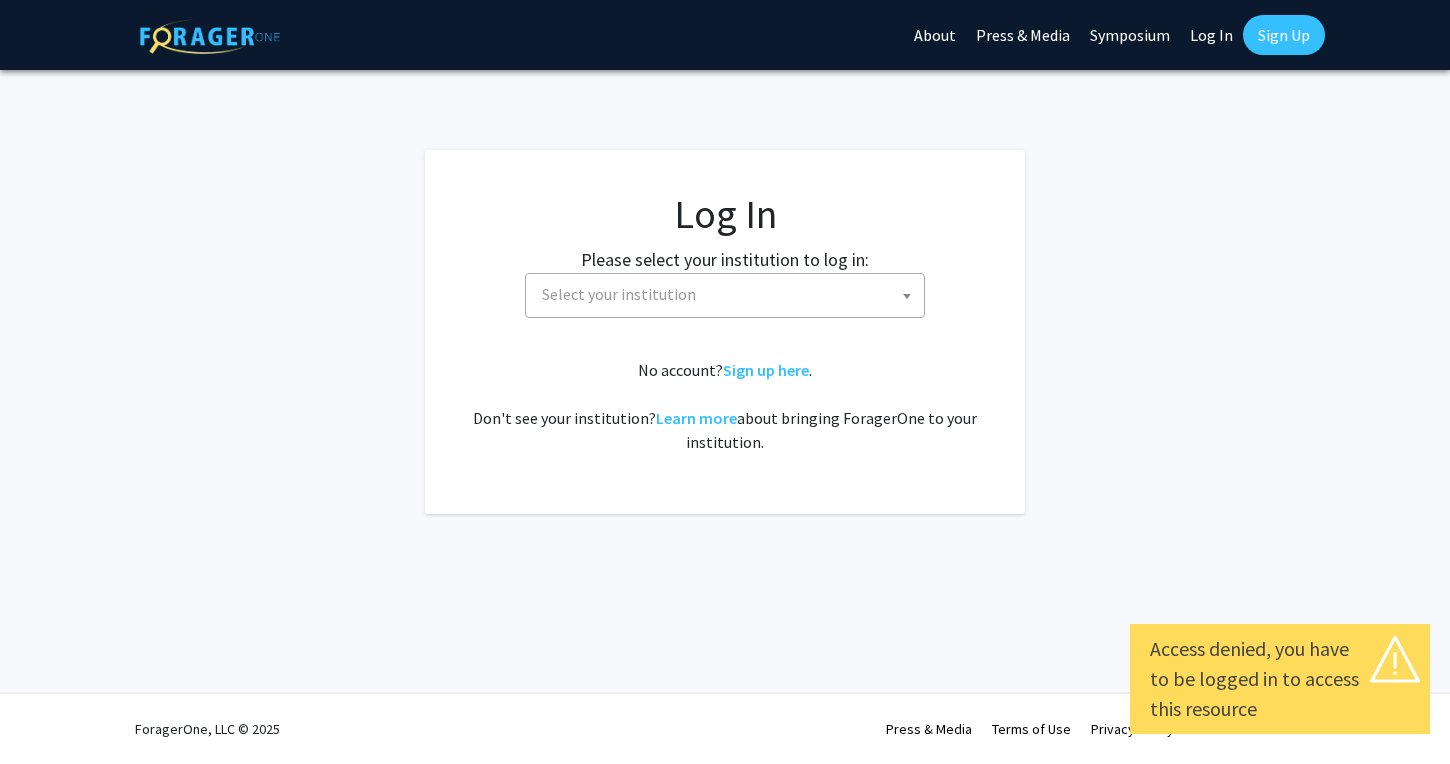 select 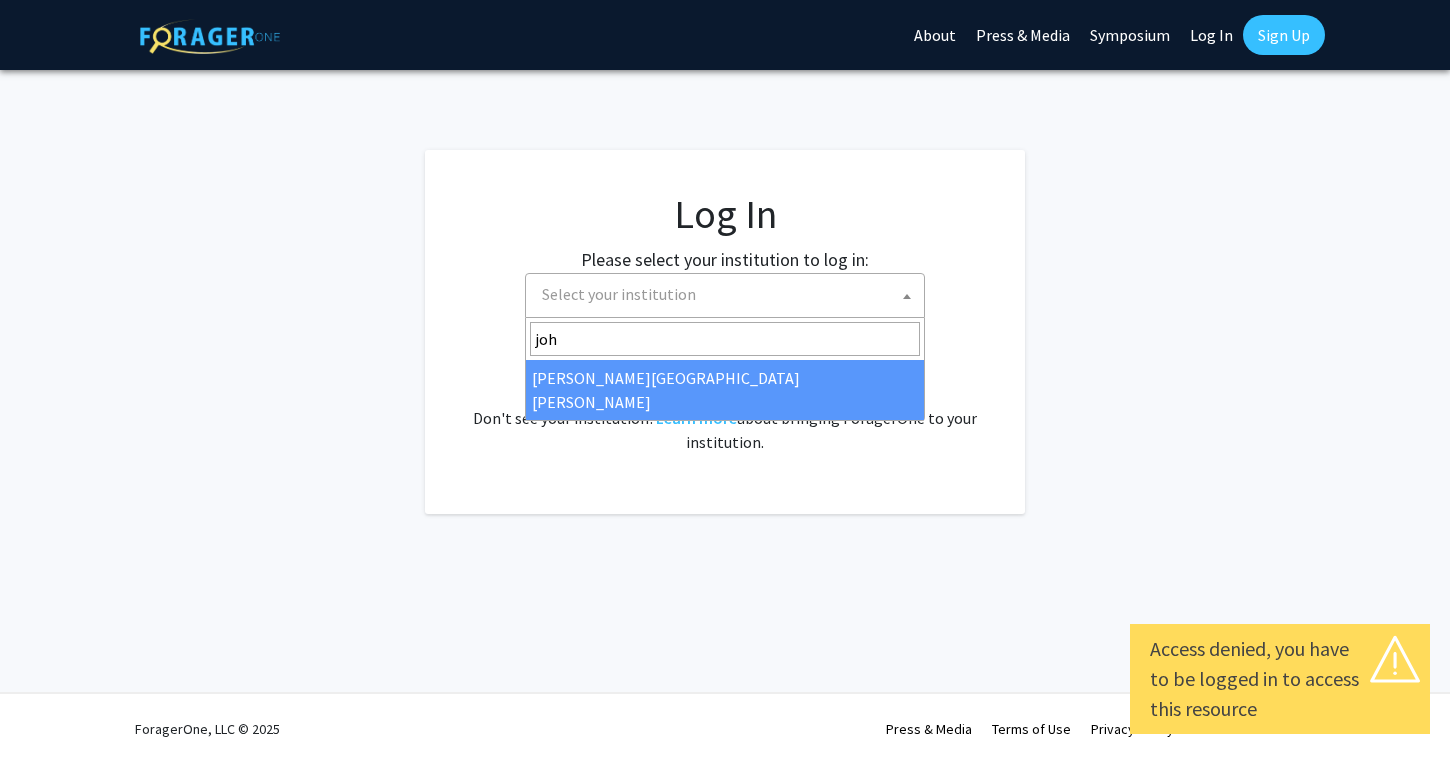 type on "joh" 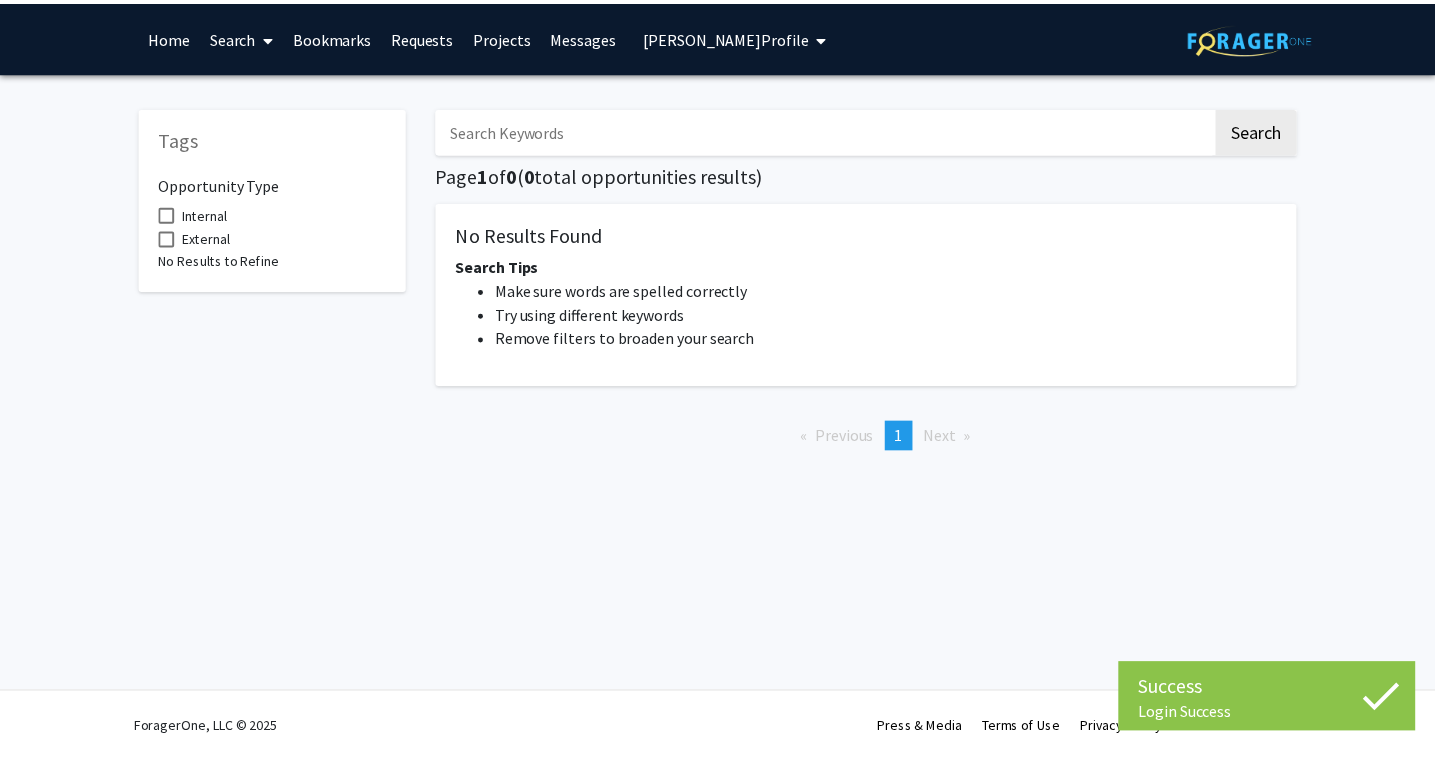 scroll, scrollTop: 0, scrollLeft: 0, axis: both 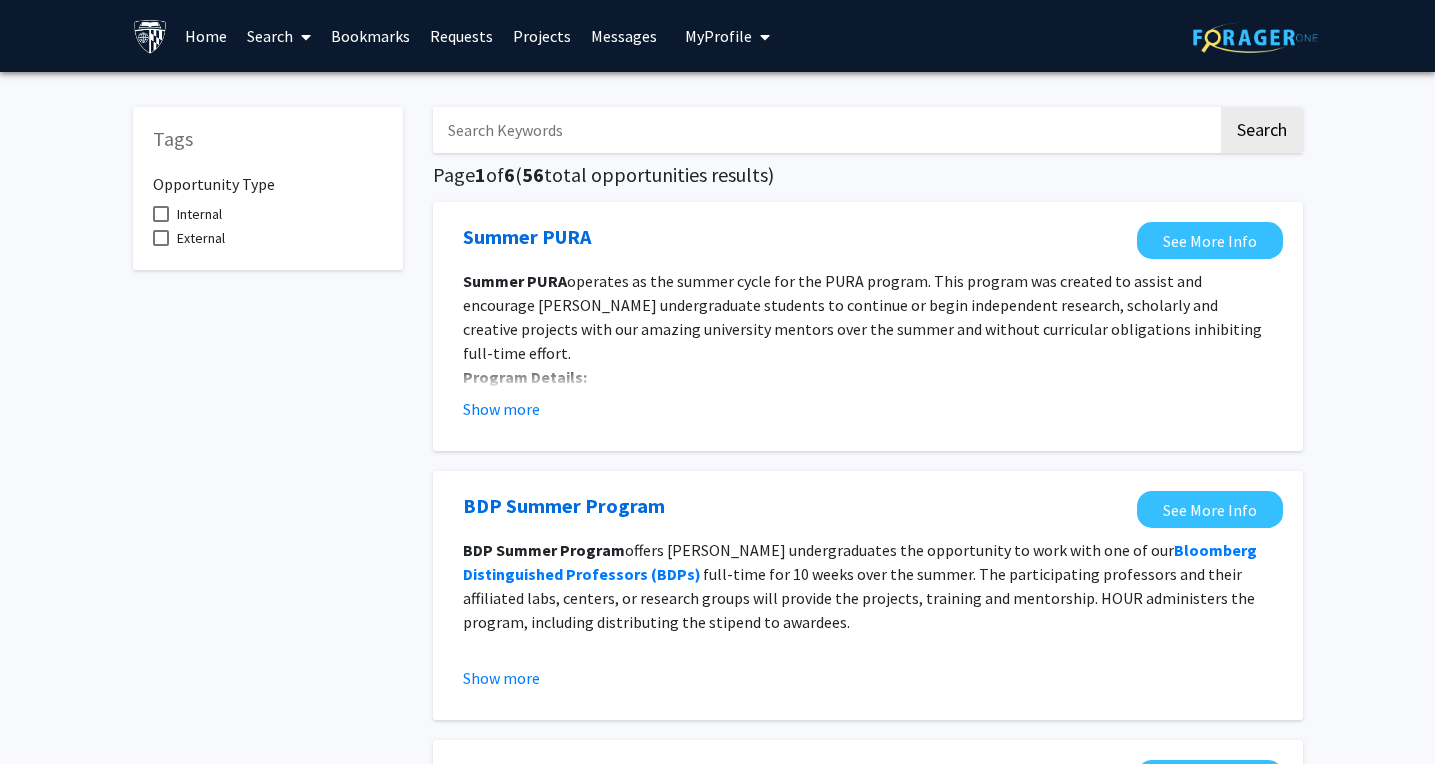 click on "Search" at bounding box center (279, 36) 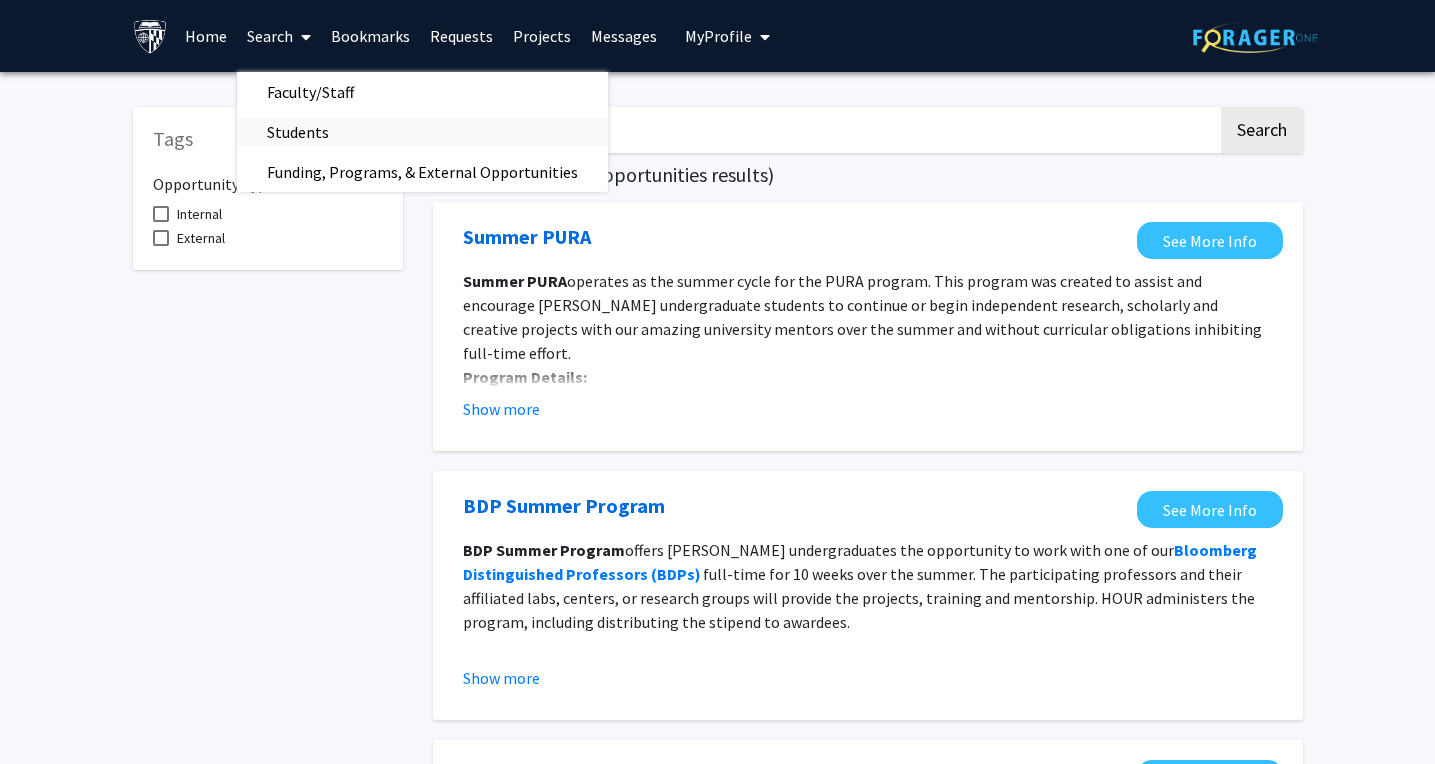 click on "Students" at bounding box center (298, 132) 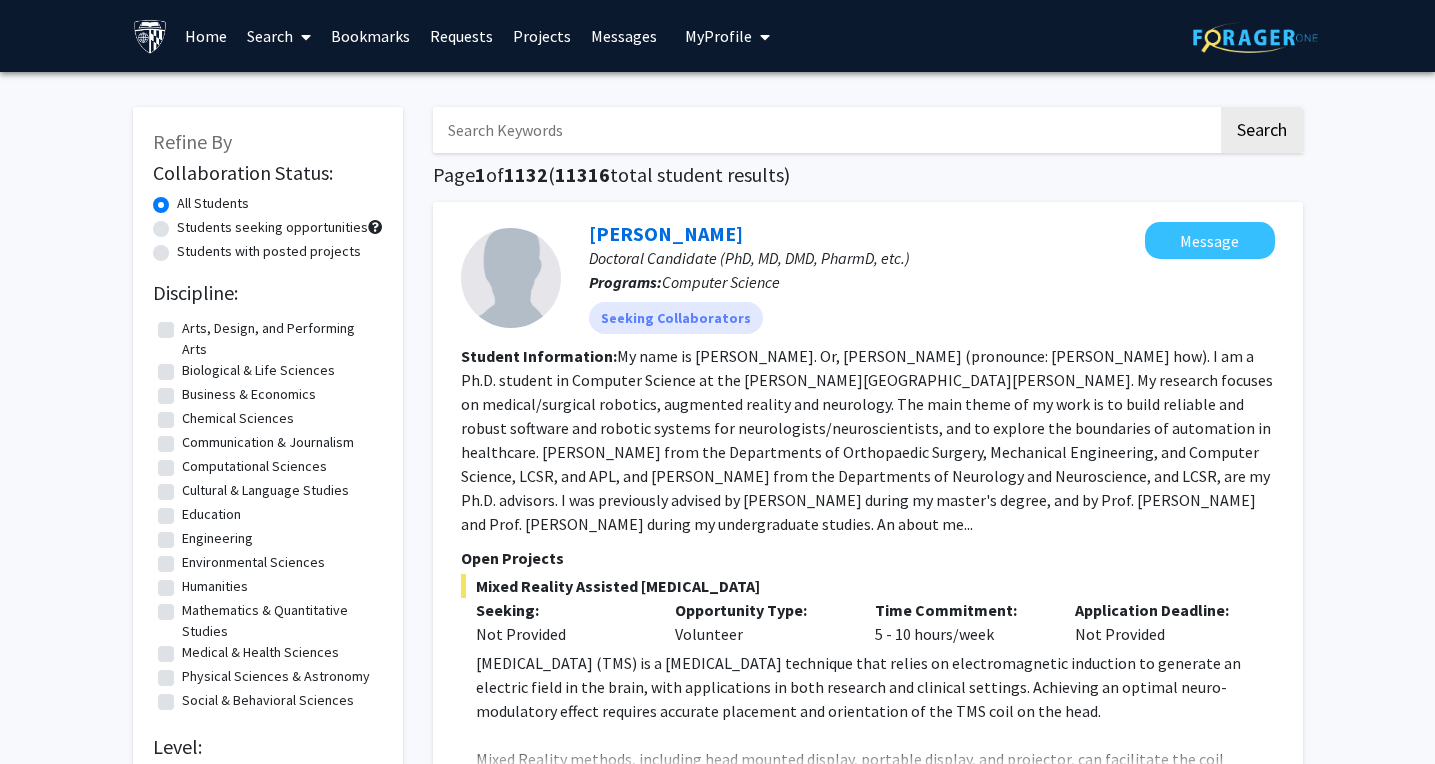 scroll, scrollTop: 0, scrollLeft: 0, axis: both 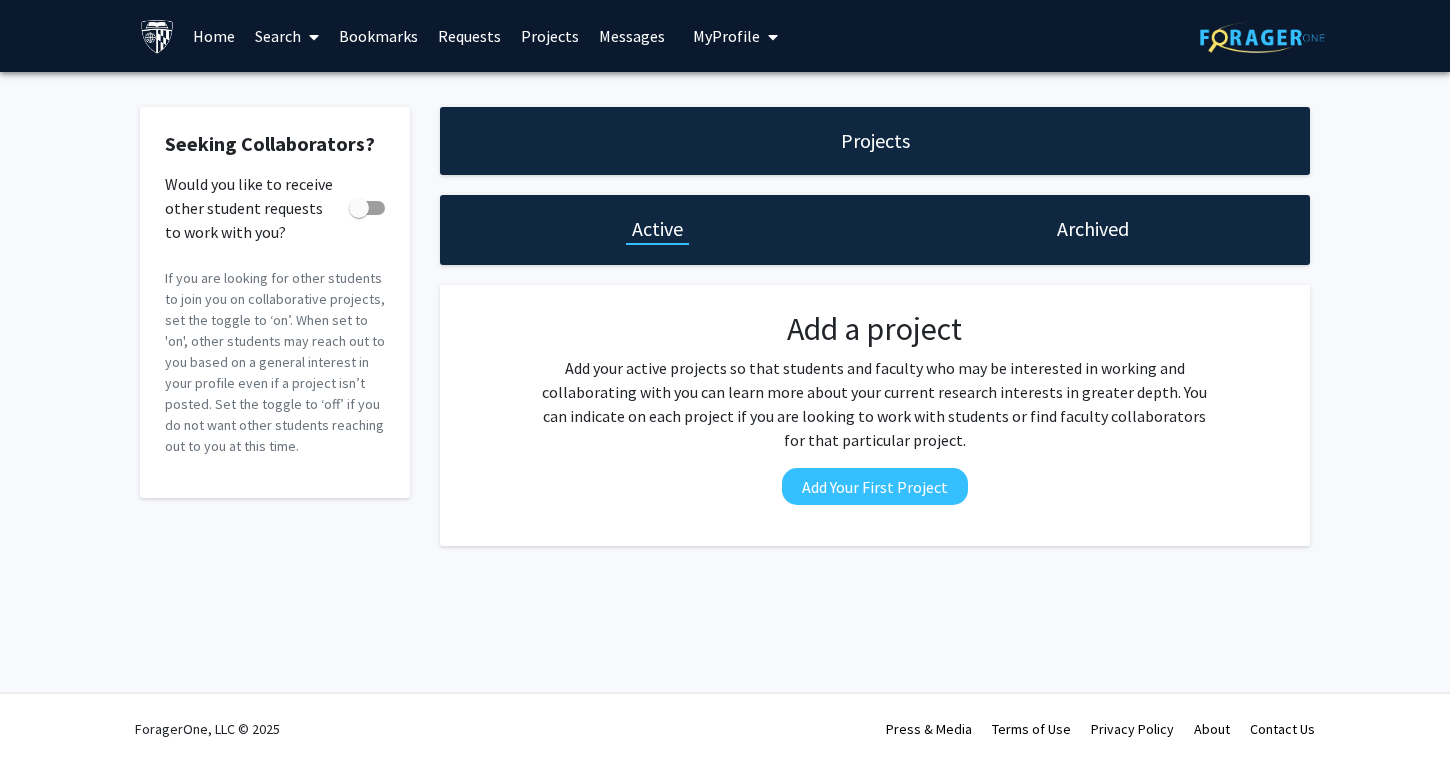click on "Home" at bounding box center [214, 36] 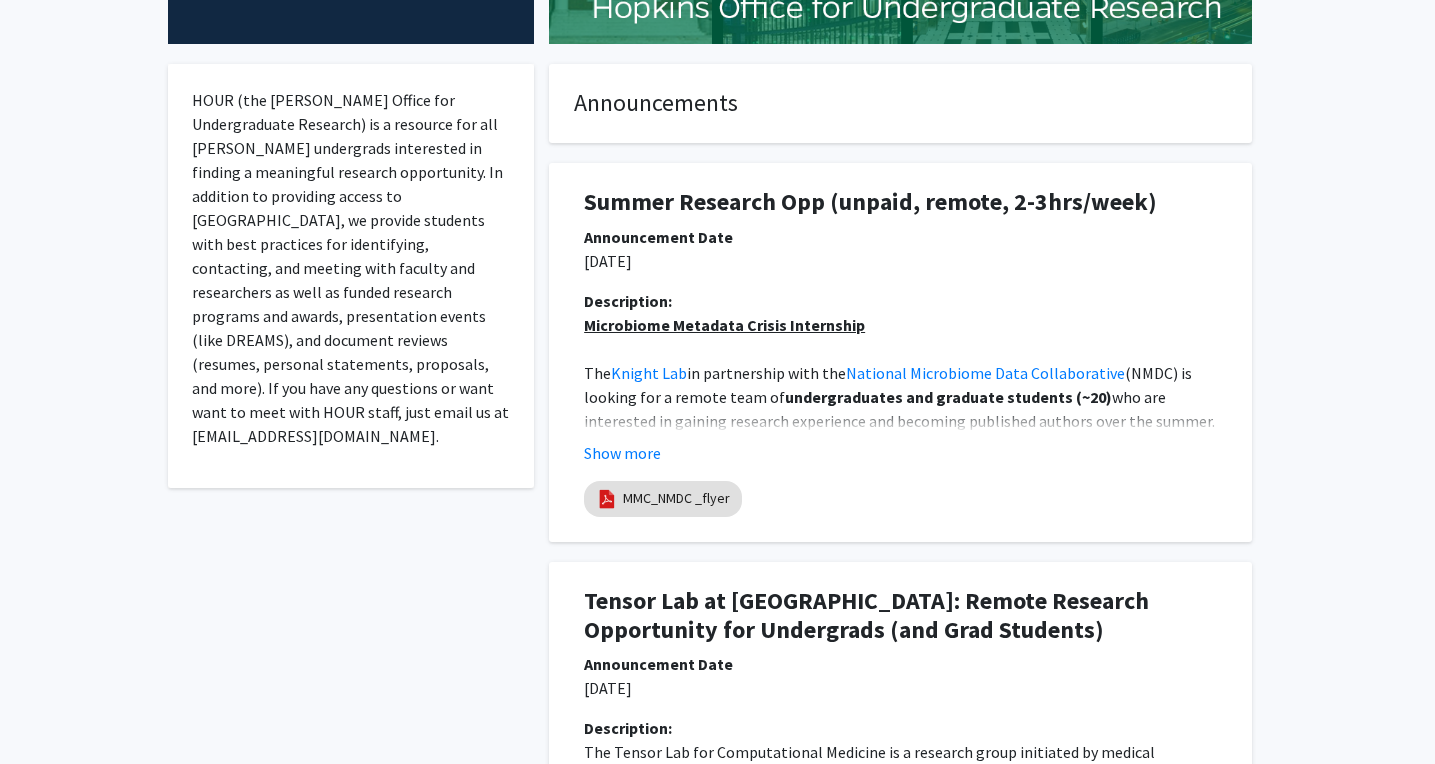 scroll, scrollTop: 371, scrollLeft: 0, axis: vertical 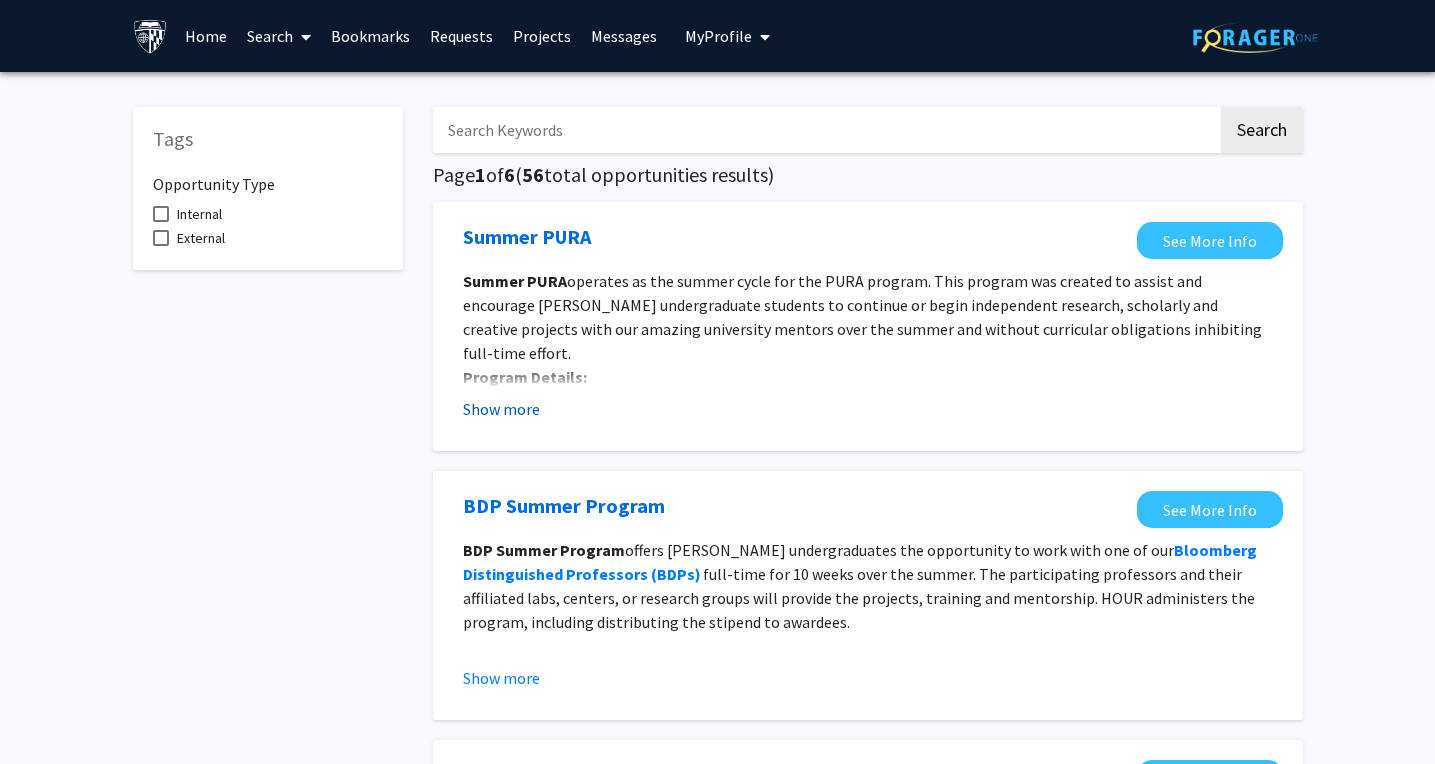 click on "Show more" 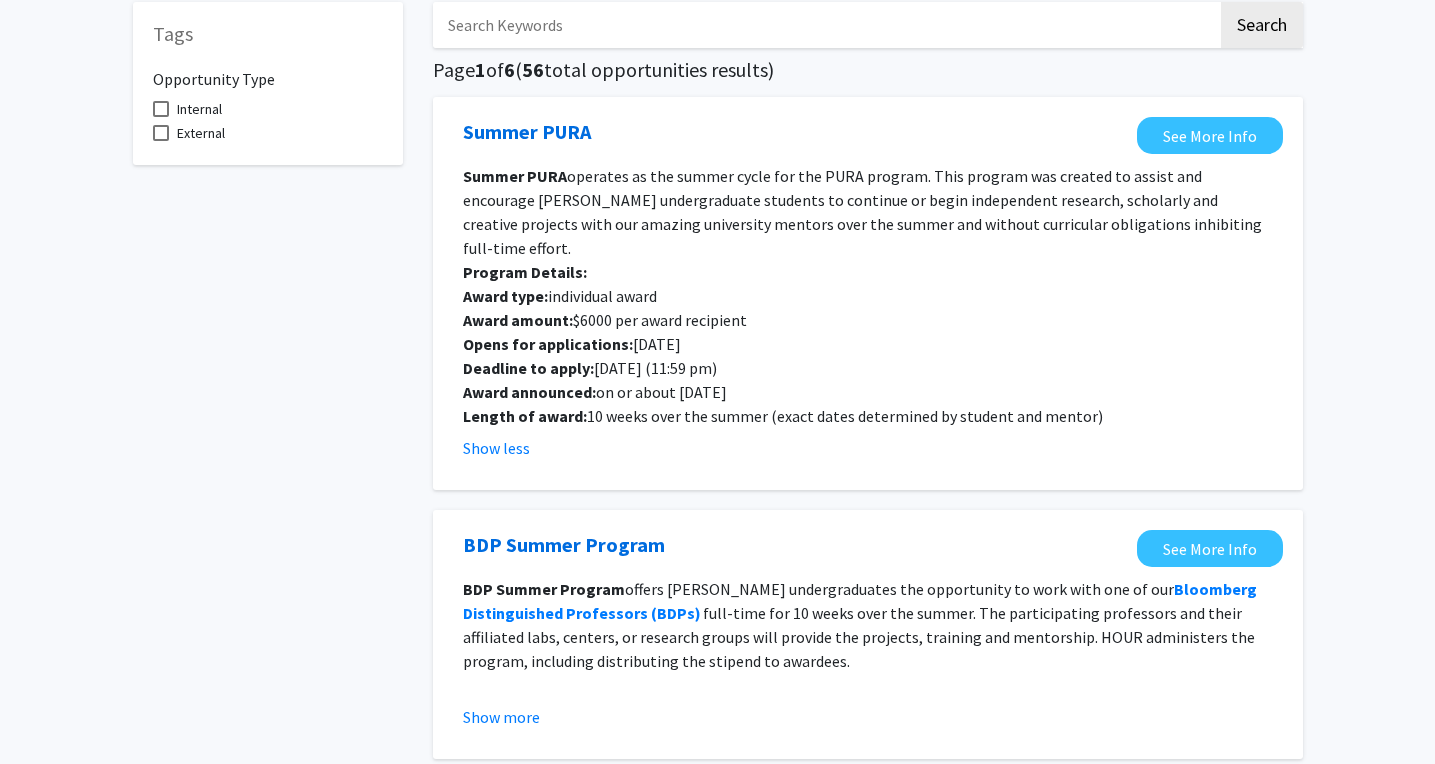 scroll, scrollTop: 280, scrollLeft: 0, axis: vertical 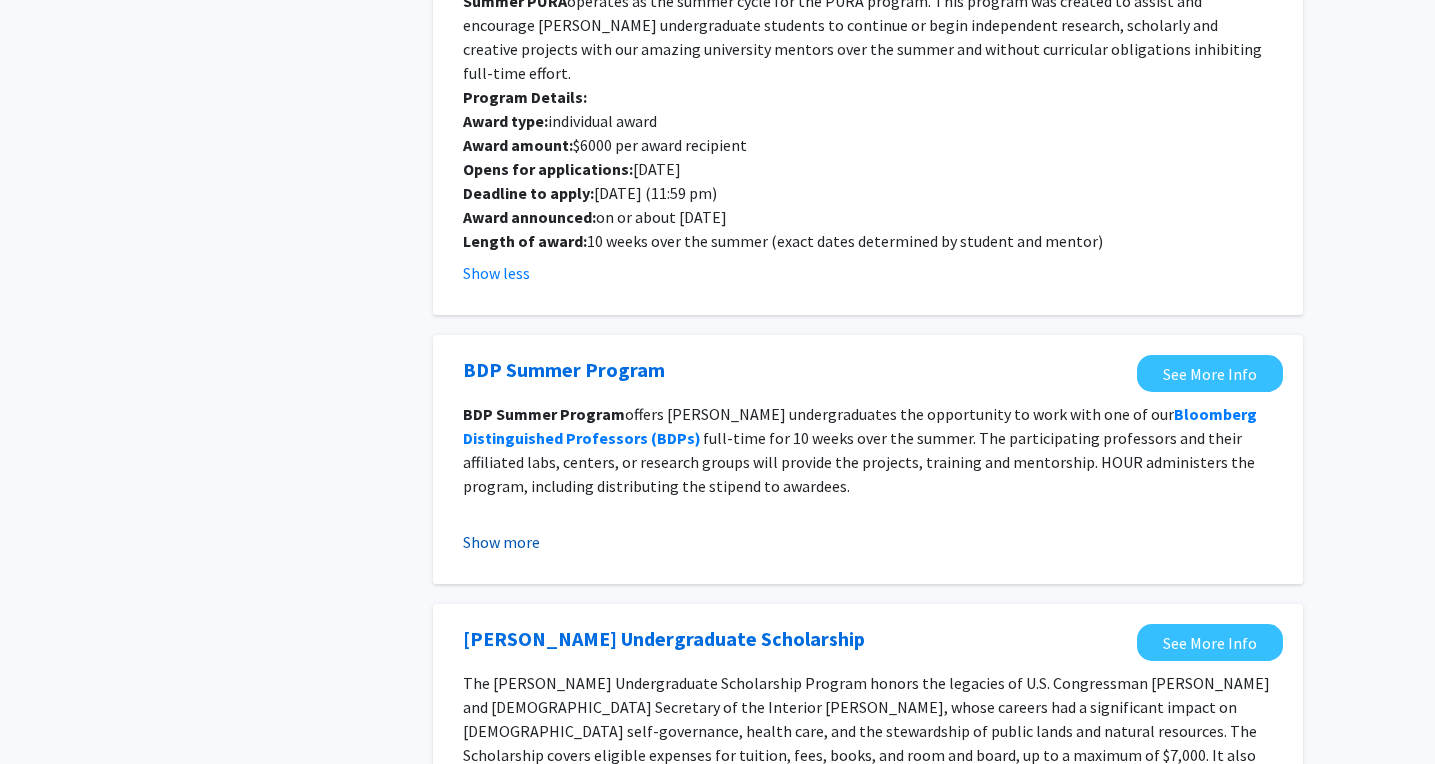 click on "Show more" 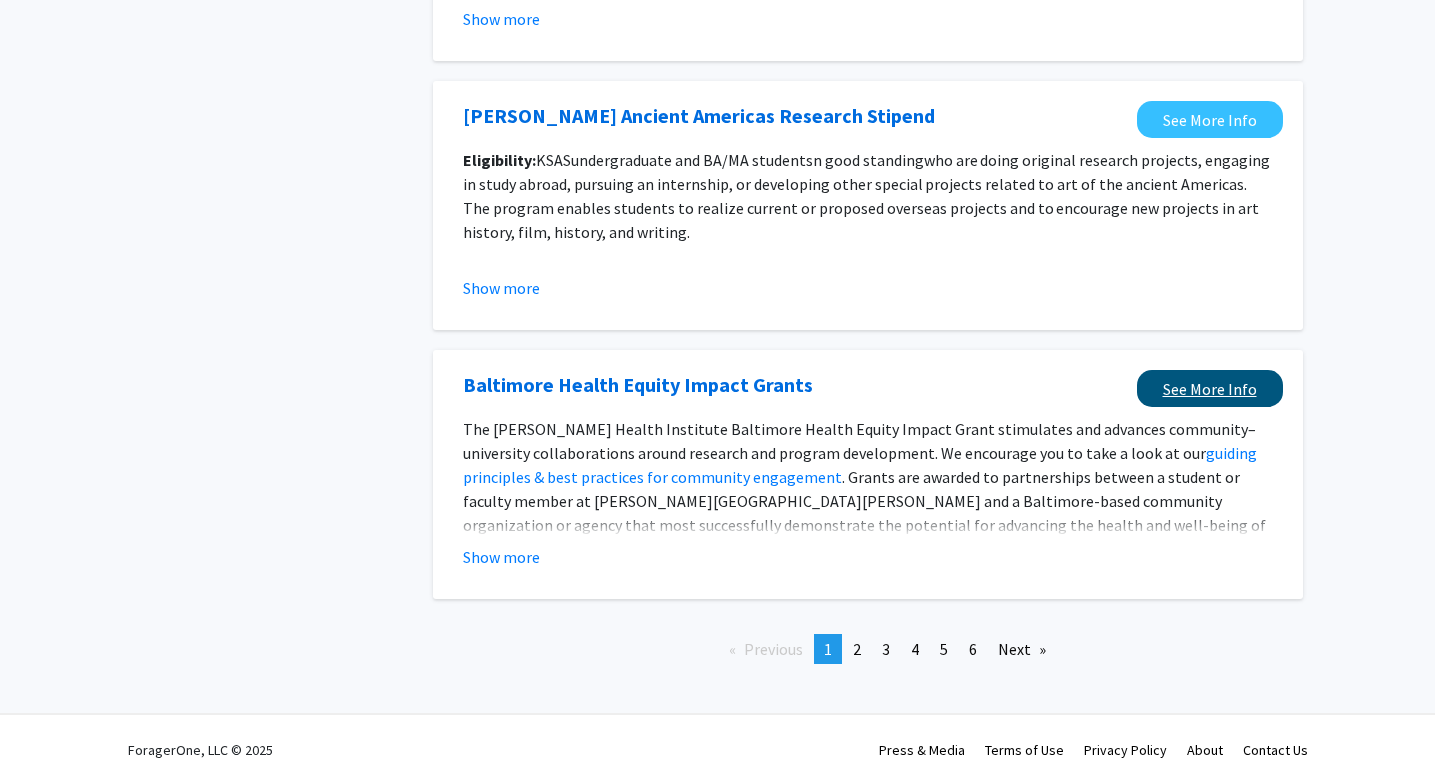scroll, scrollTop: 2562, scrollLeft: 0, axis: vertical 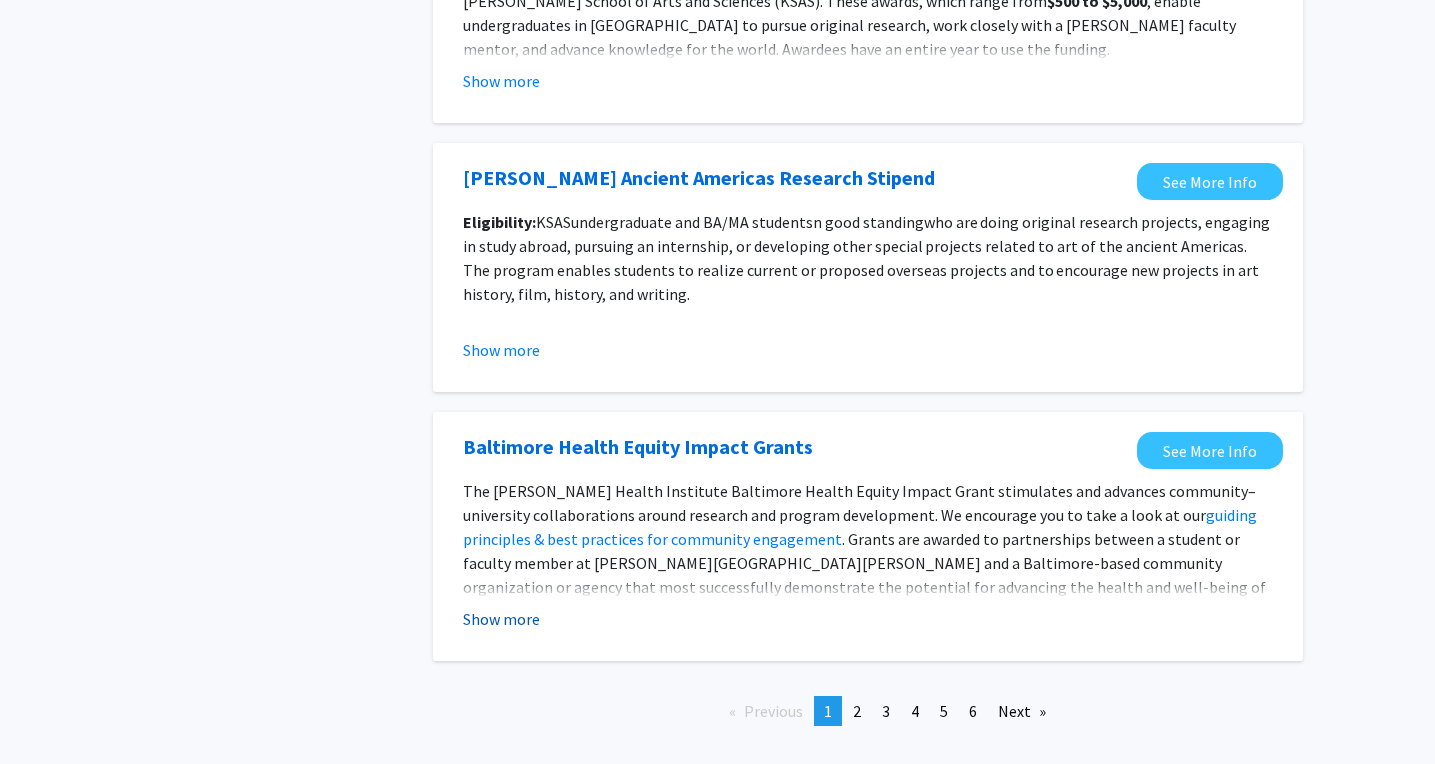 click on "Show more" 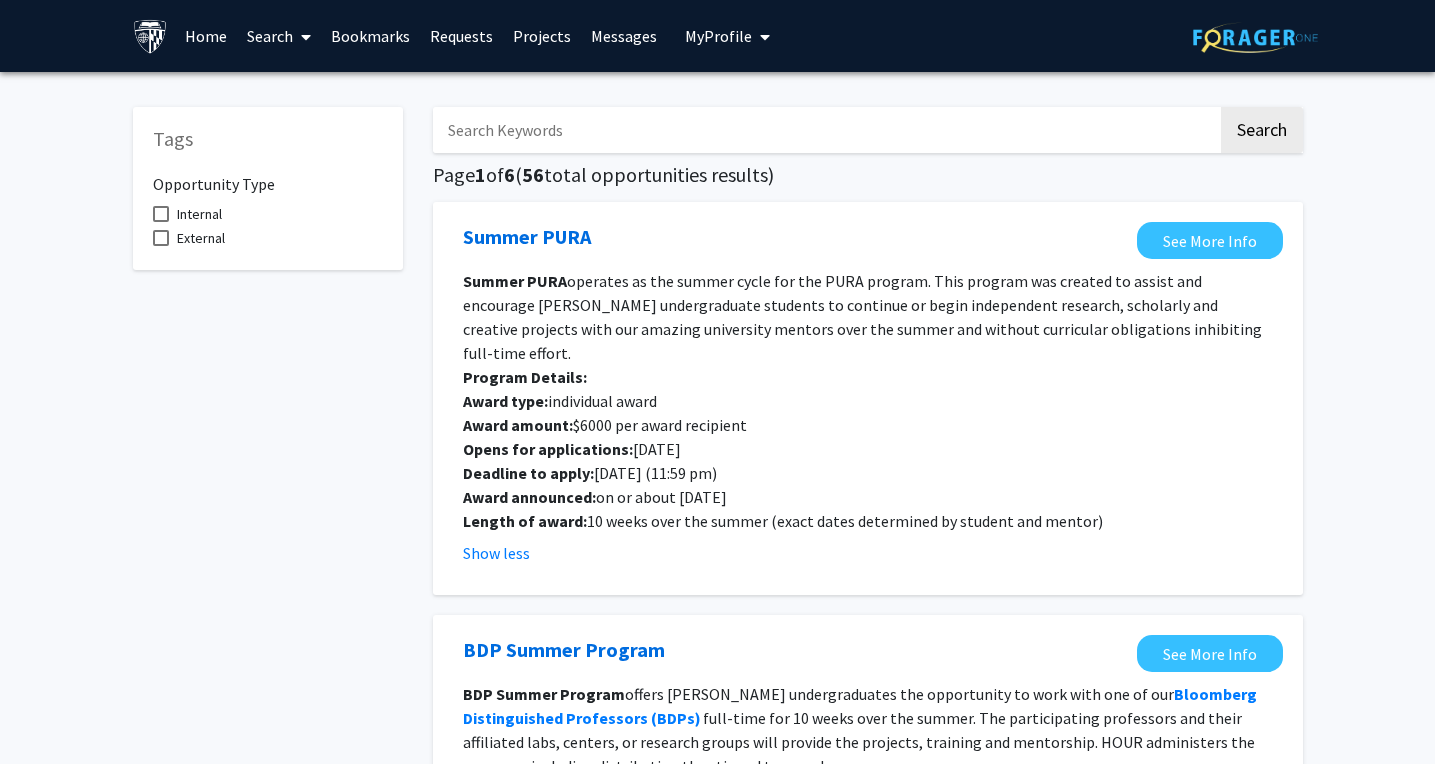 scroll, scrollTop: 0, scrollLeft: 0, axis: both 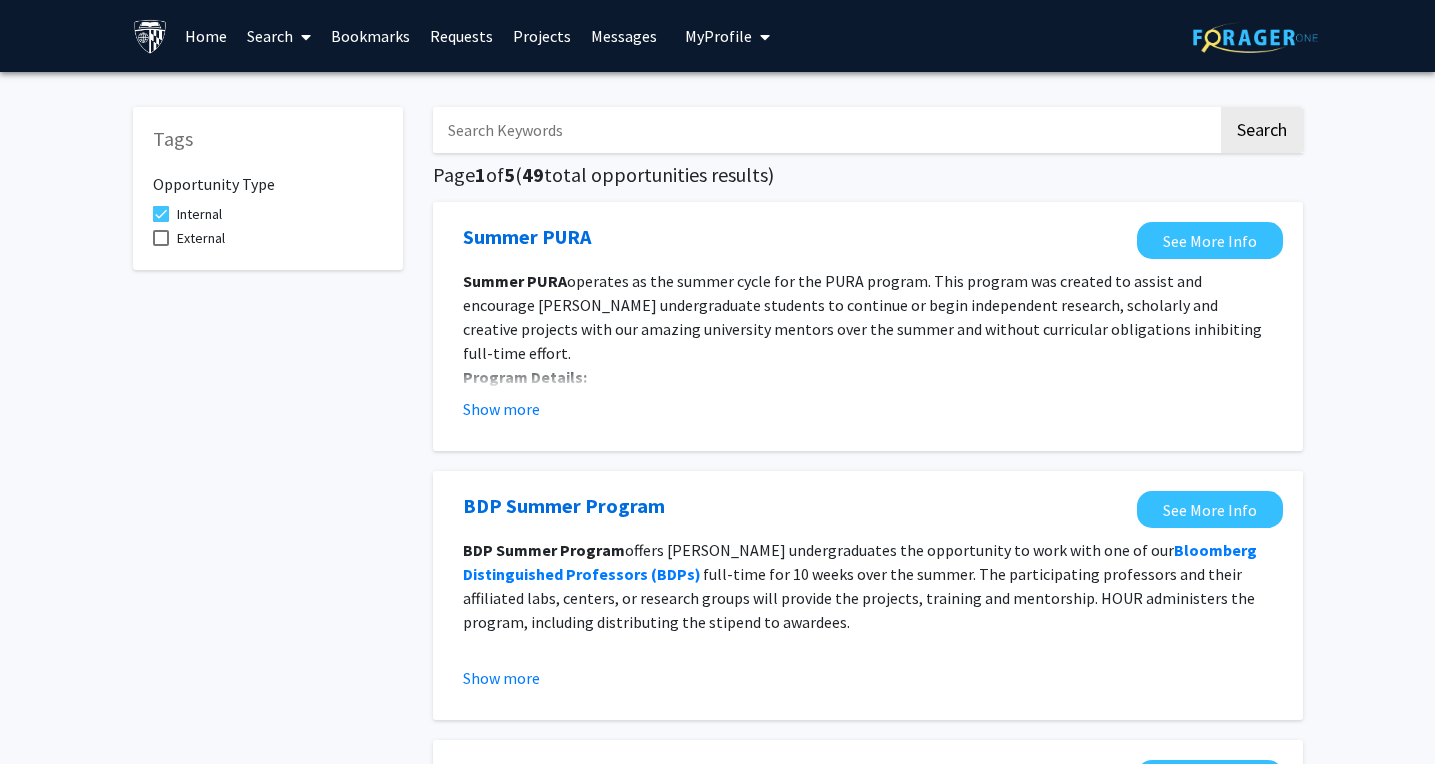 click on "Internal" at bounding box center (199, 214) 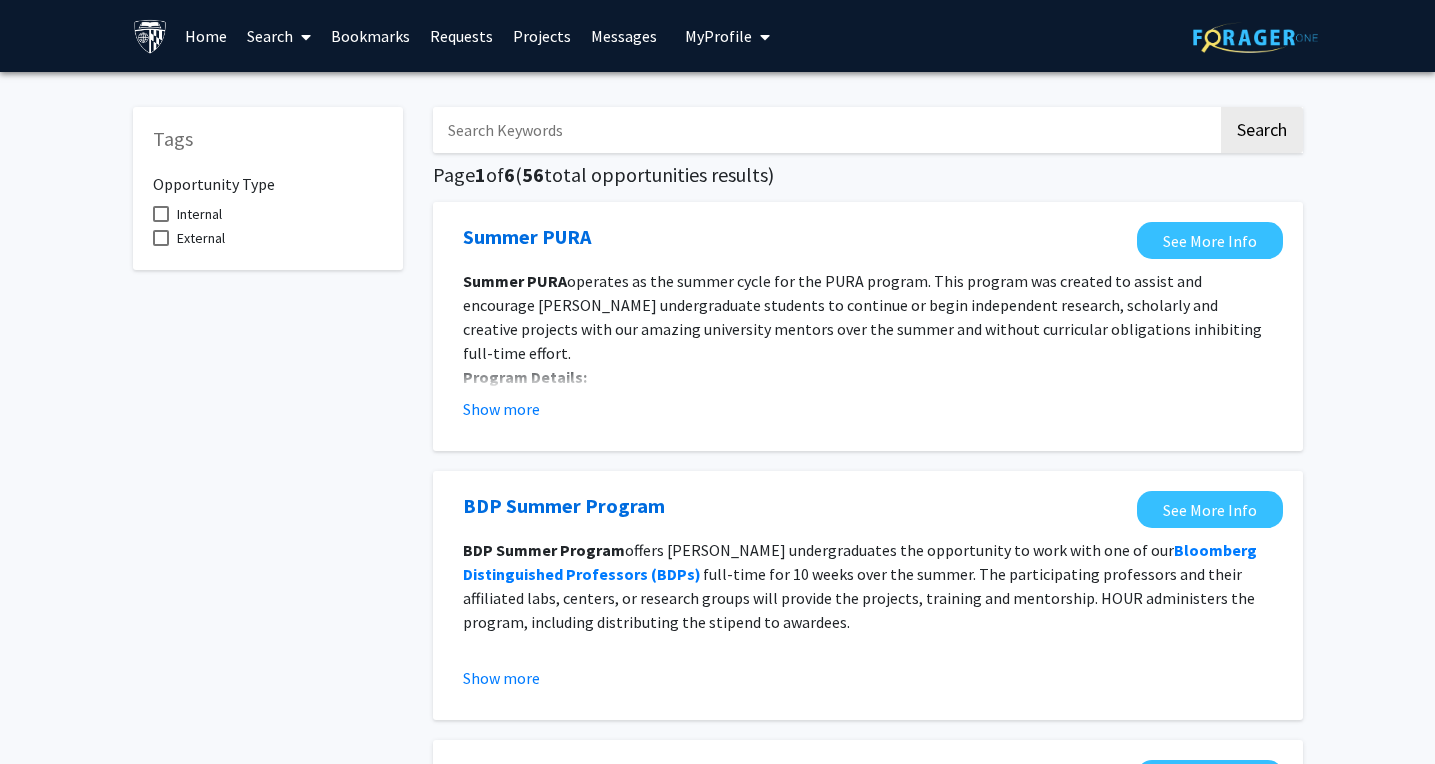 click on "Search" at bounding box center (279, 36) 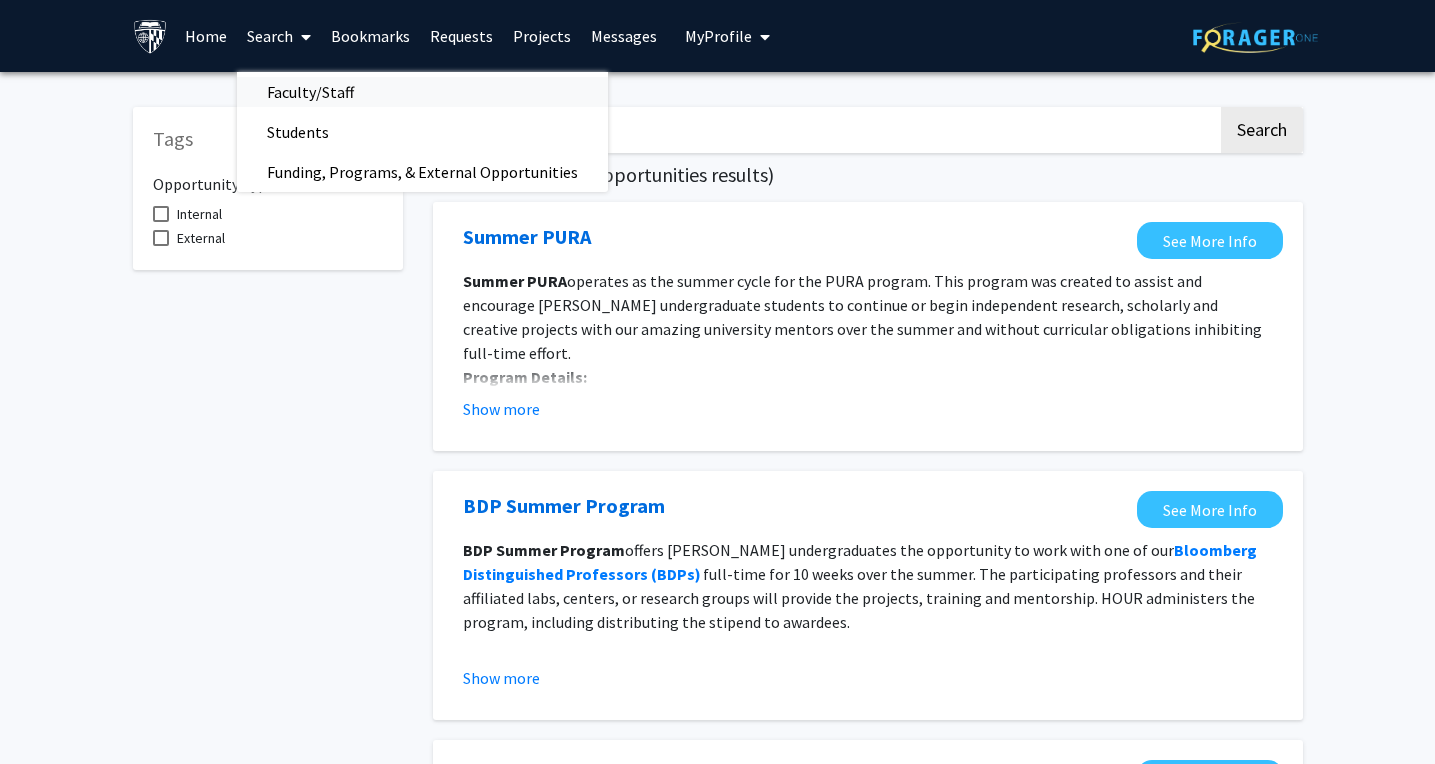 click on "Faculty/Staff" at bounding box center [310, 92] 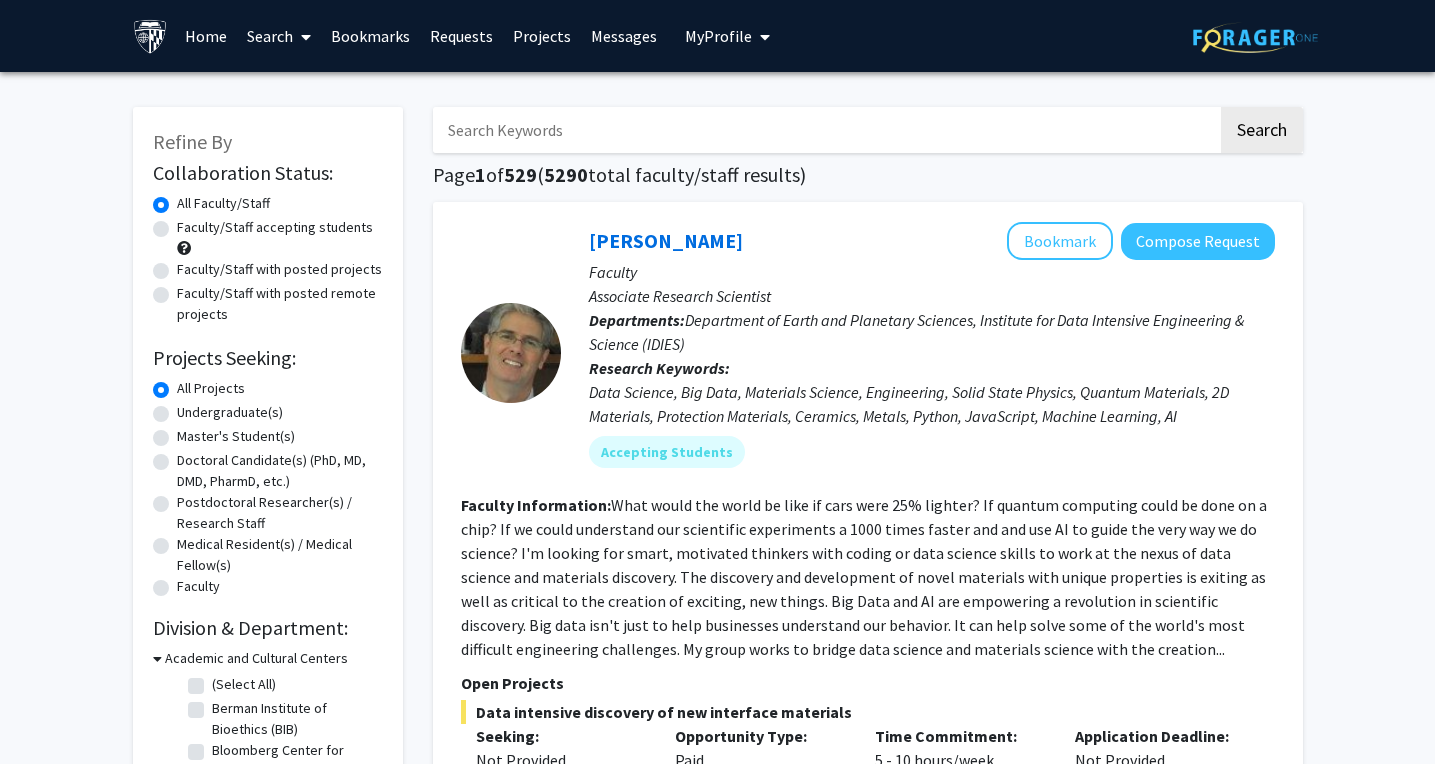 click on "Master's Student(s)" 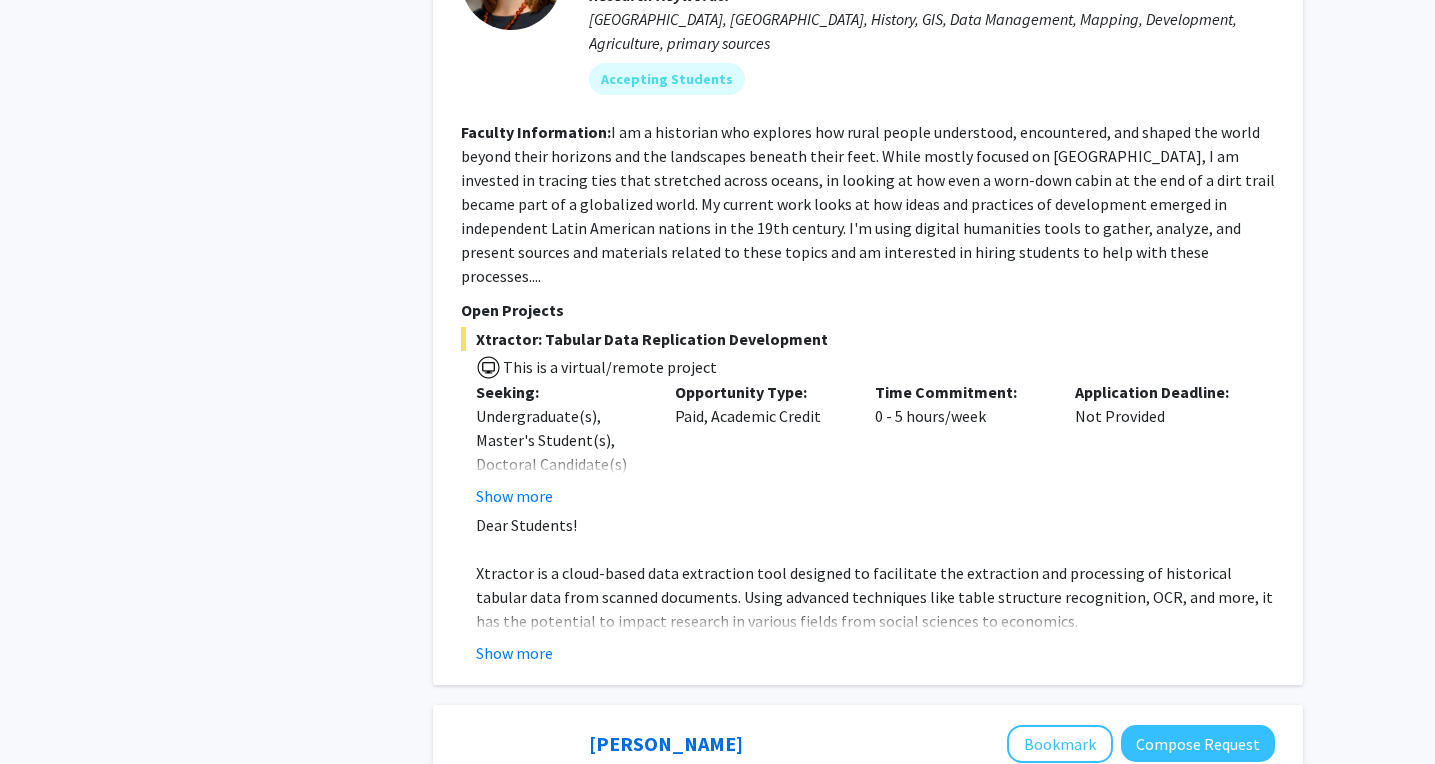 scroll, scrollTop: 6833, scrollLeft: 0, axis: vertical 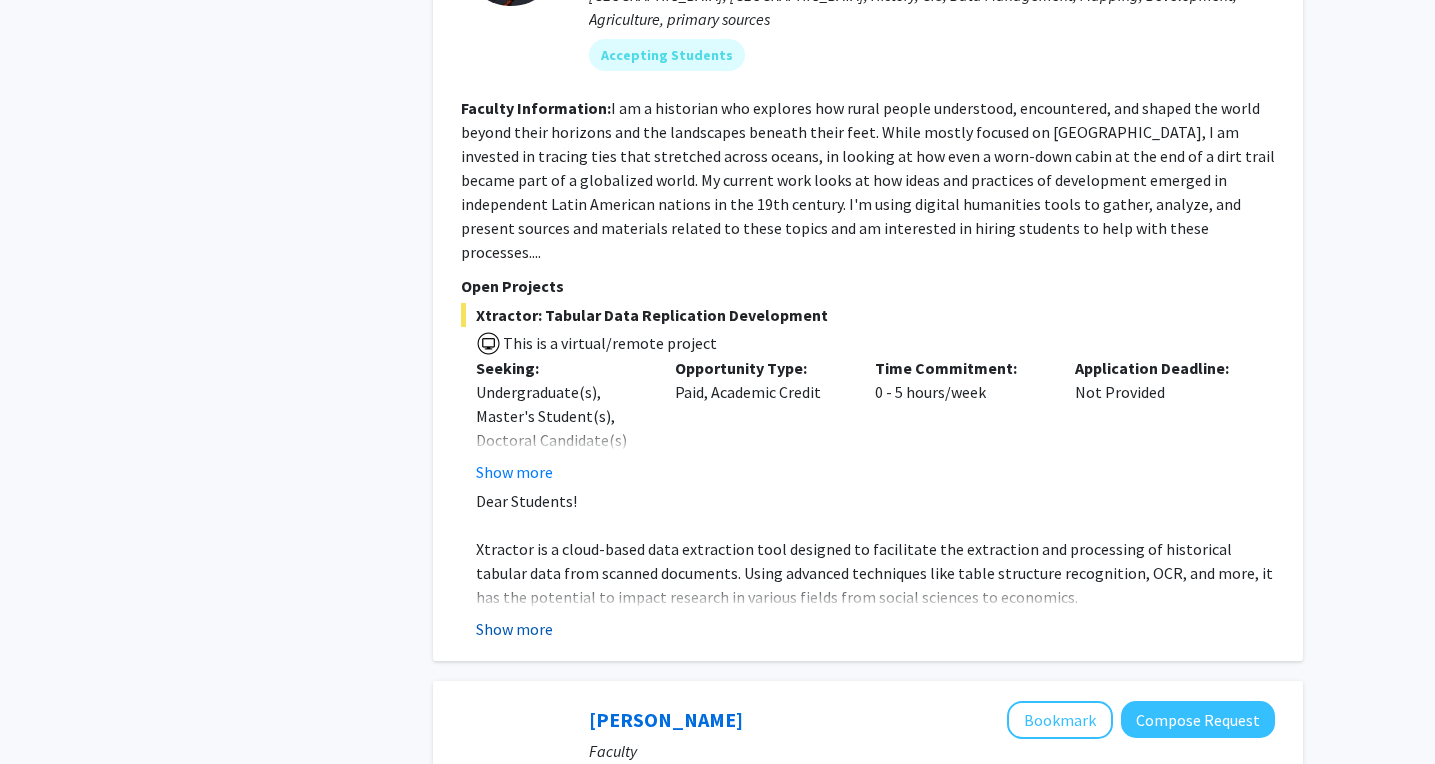 click on "Show more" 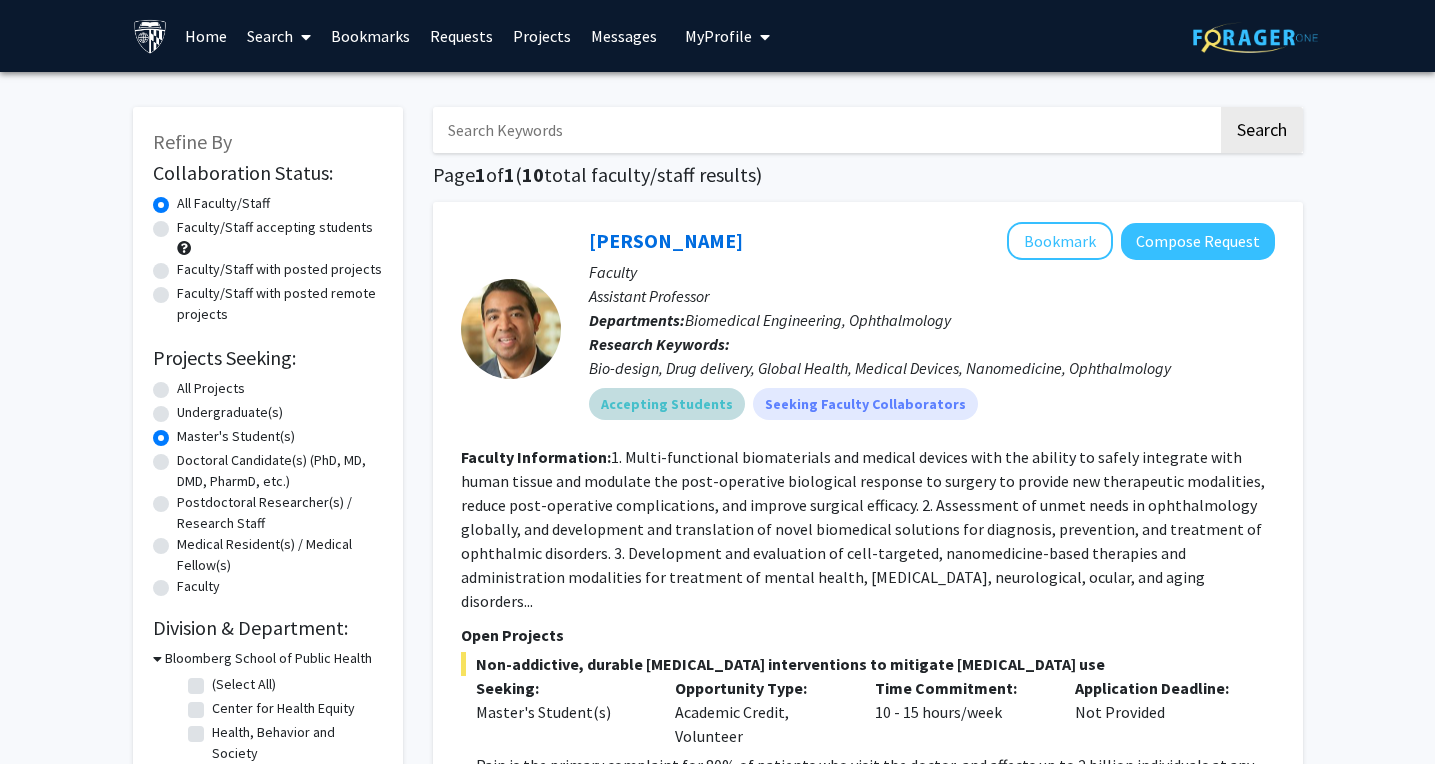 scroll, scrollTop: 0, scrollLeft: 0, axis: both 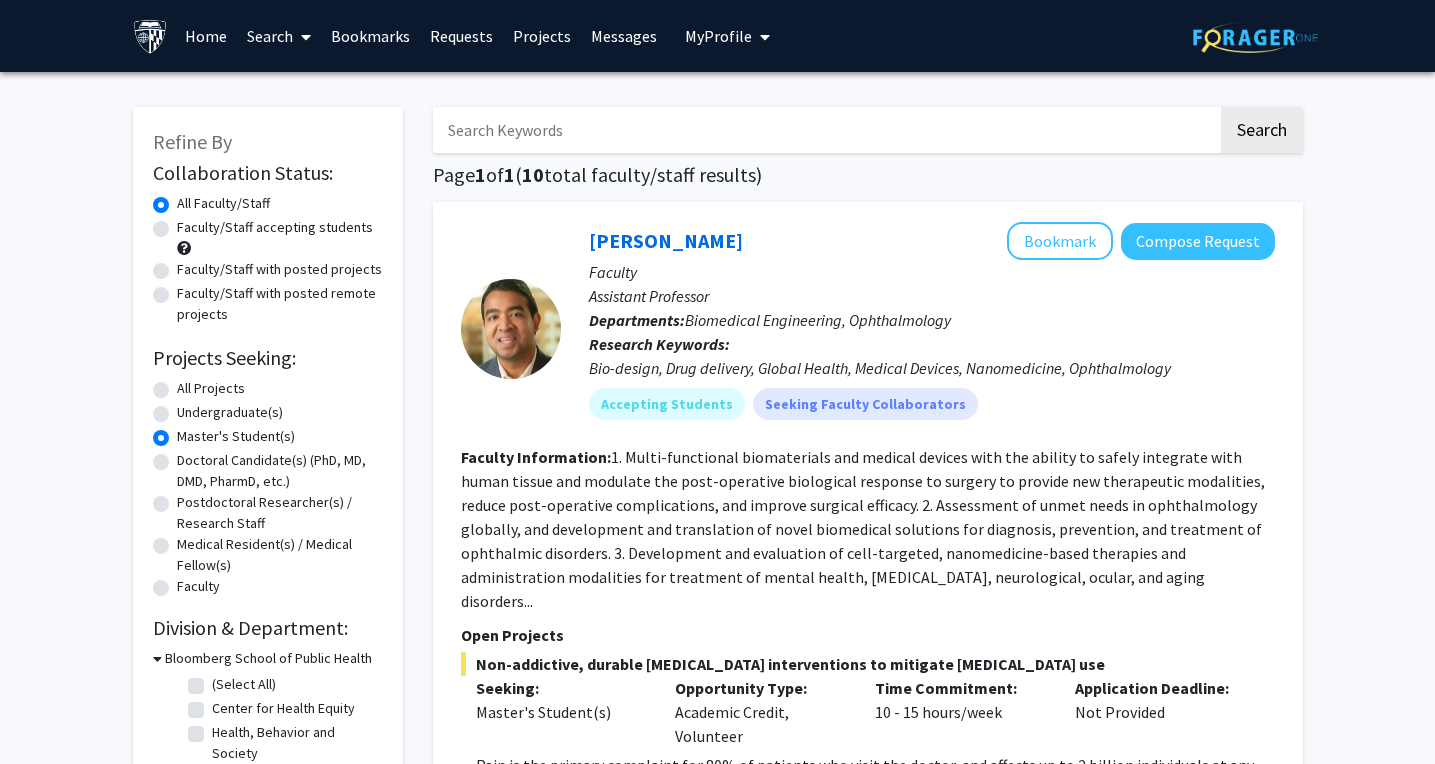 click at bounding box center (761, 37) 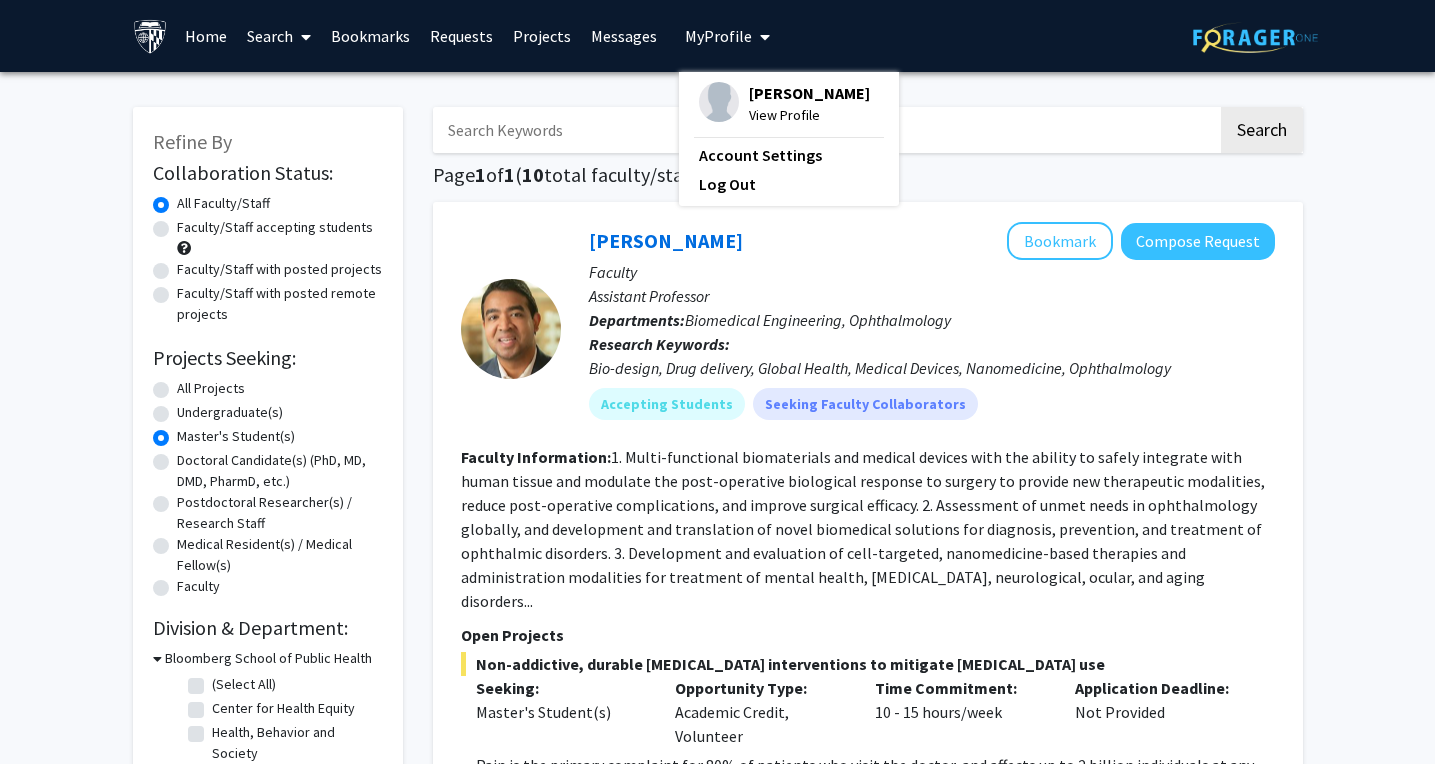 click on "View Profile" at bounding box center [809, 115] 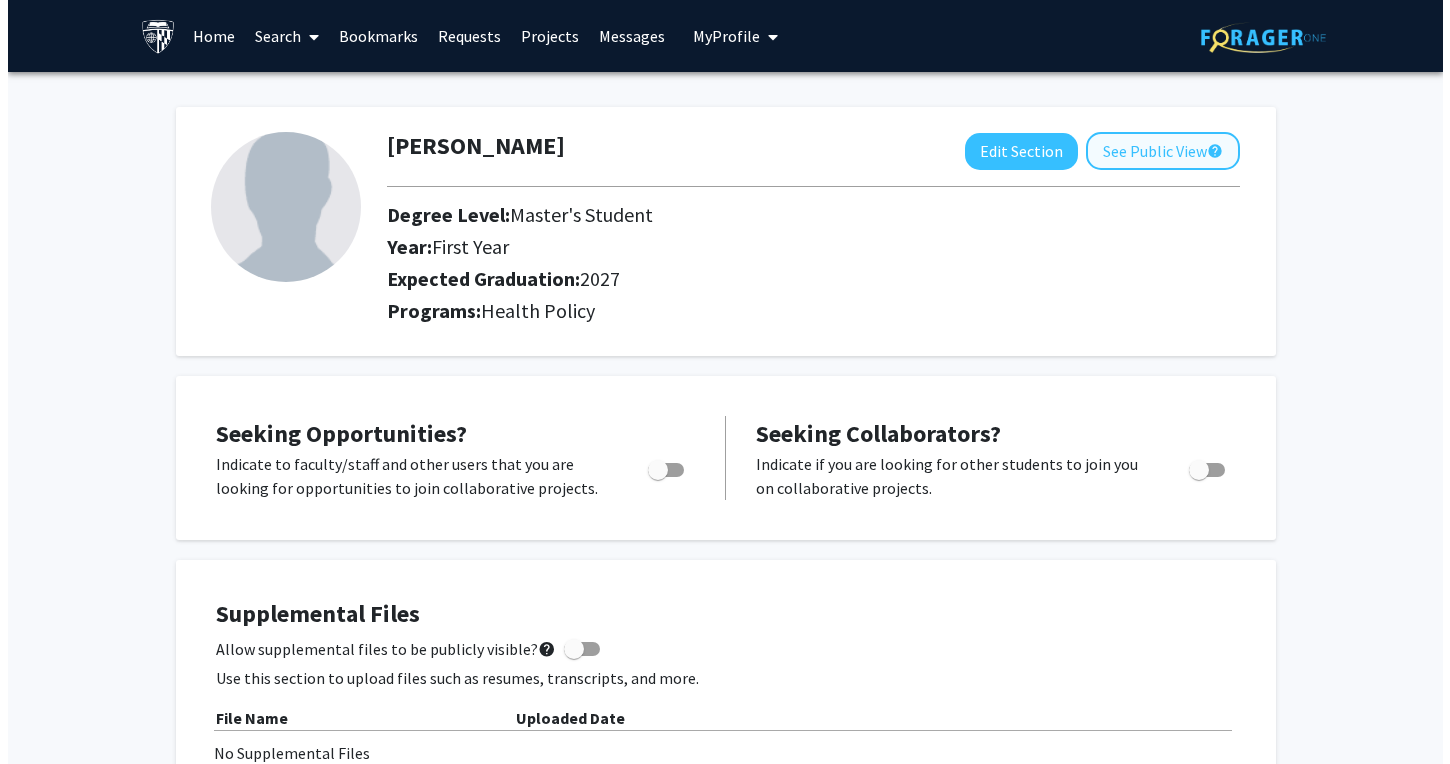 scroll, scrollTop: 0, scrollLeft: 0, axis: both 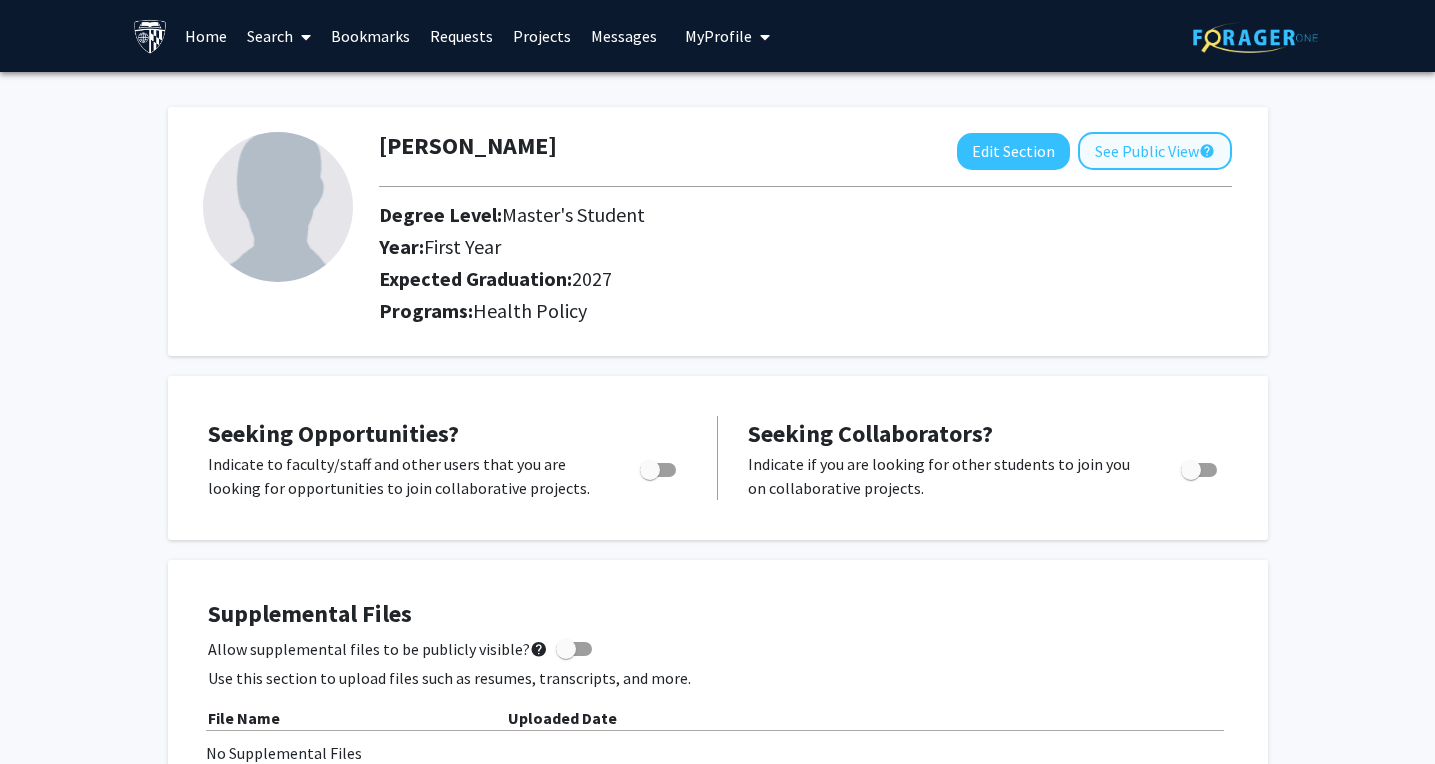 click on "See Public View  help" 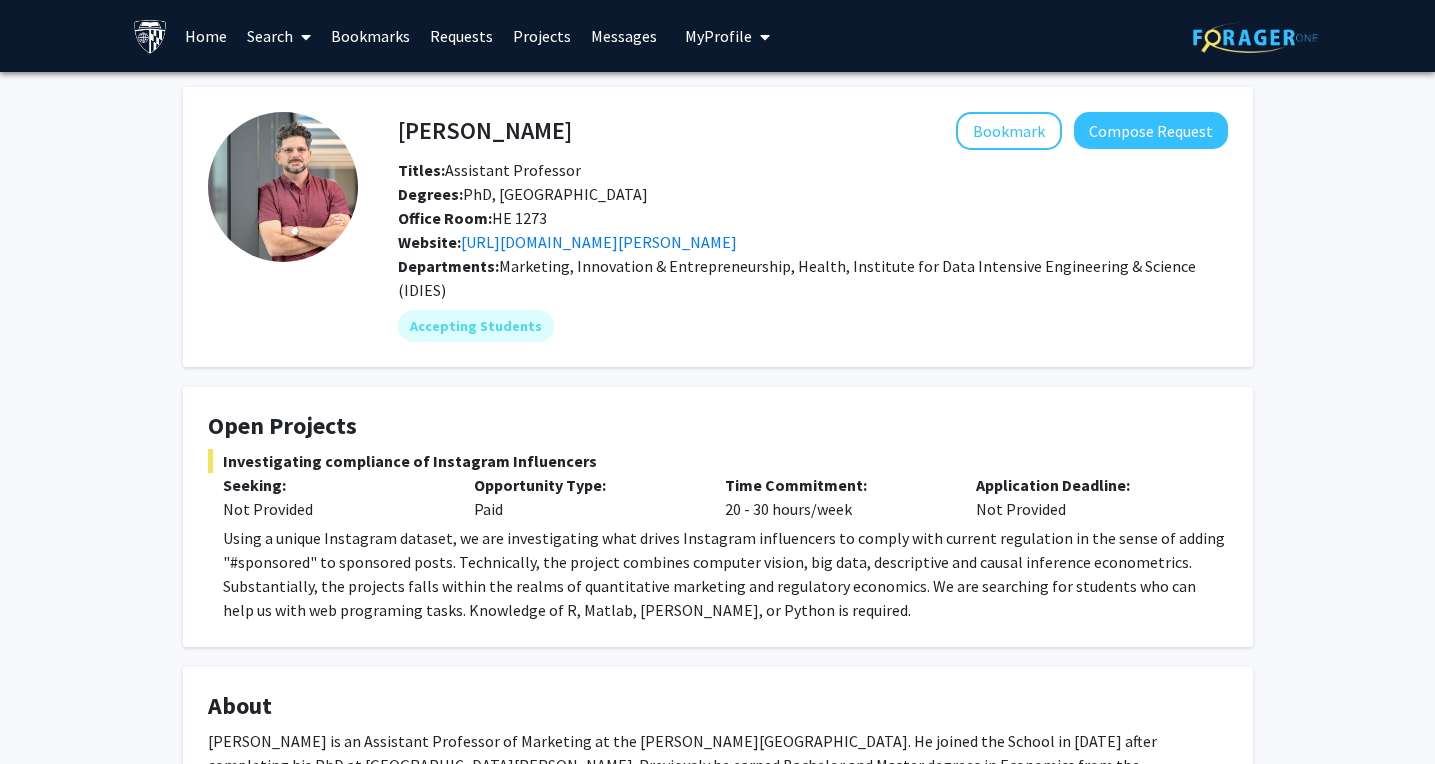 scroll, scrollTop: 0, scrollLeft: 0, axis: both 